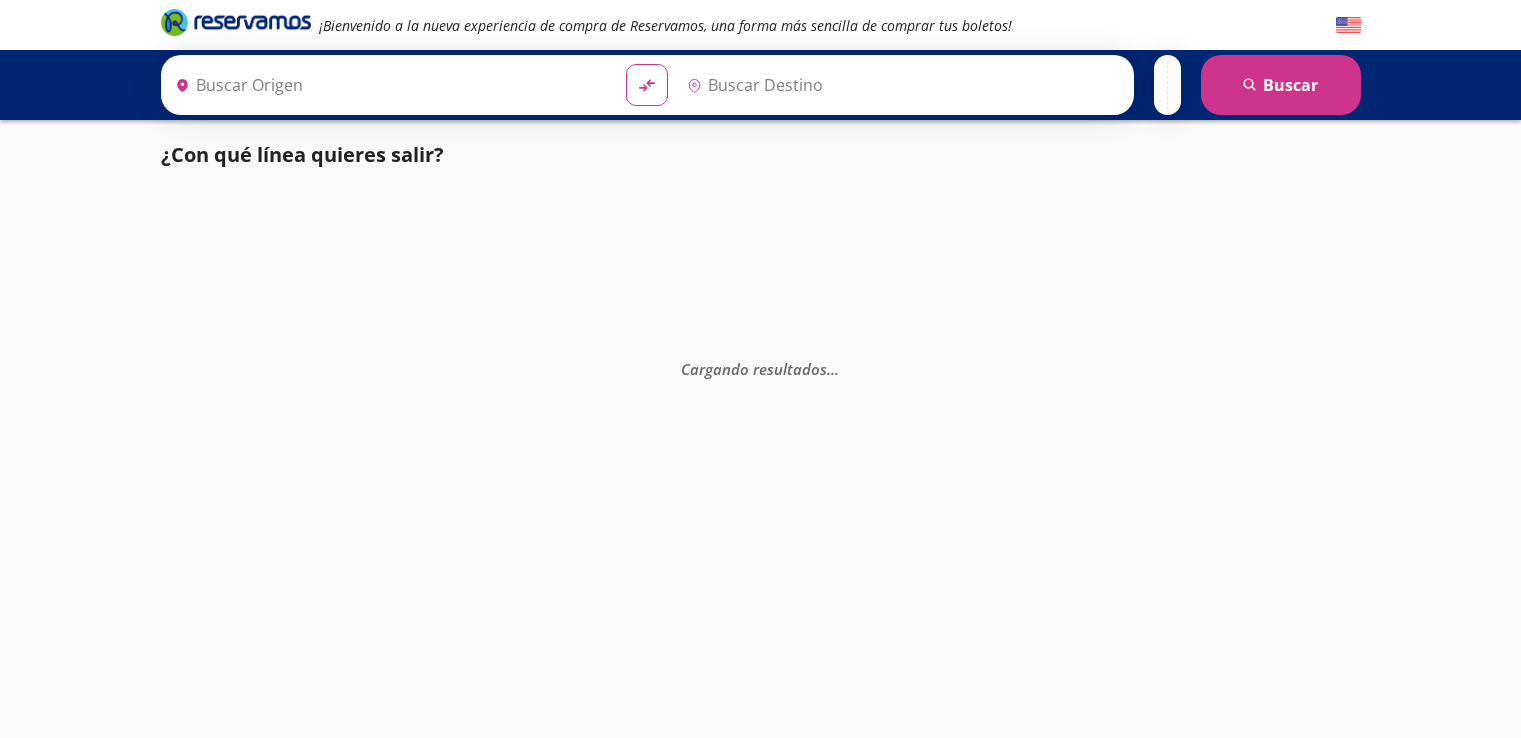 scroll, scrollTop: 0, scrollLeft: 0, axis: both 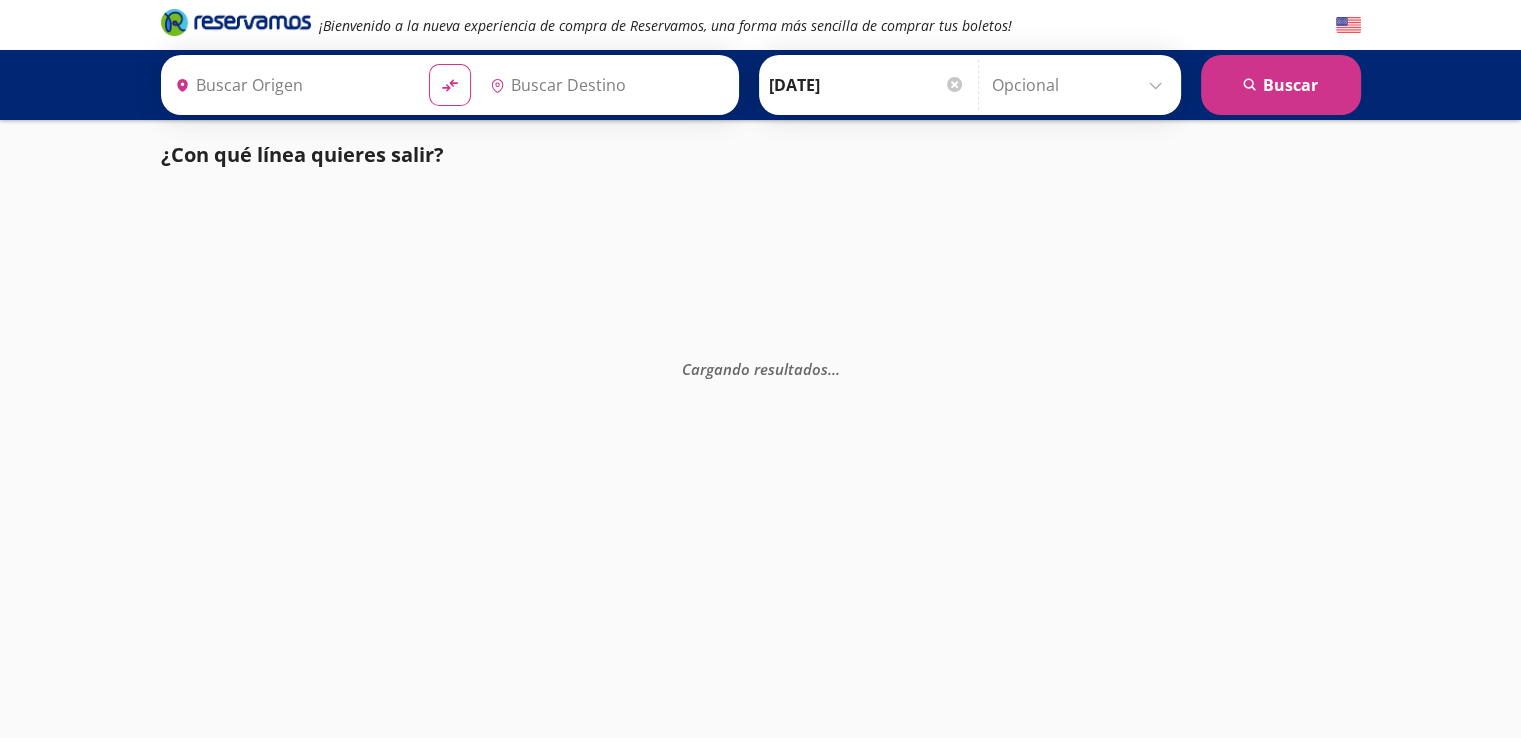 type on "Central Tepotzotlan, [GEOGRAPHIC_DATA]" 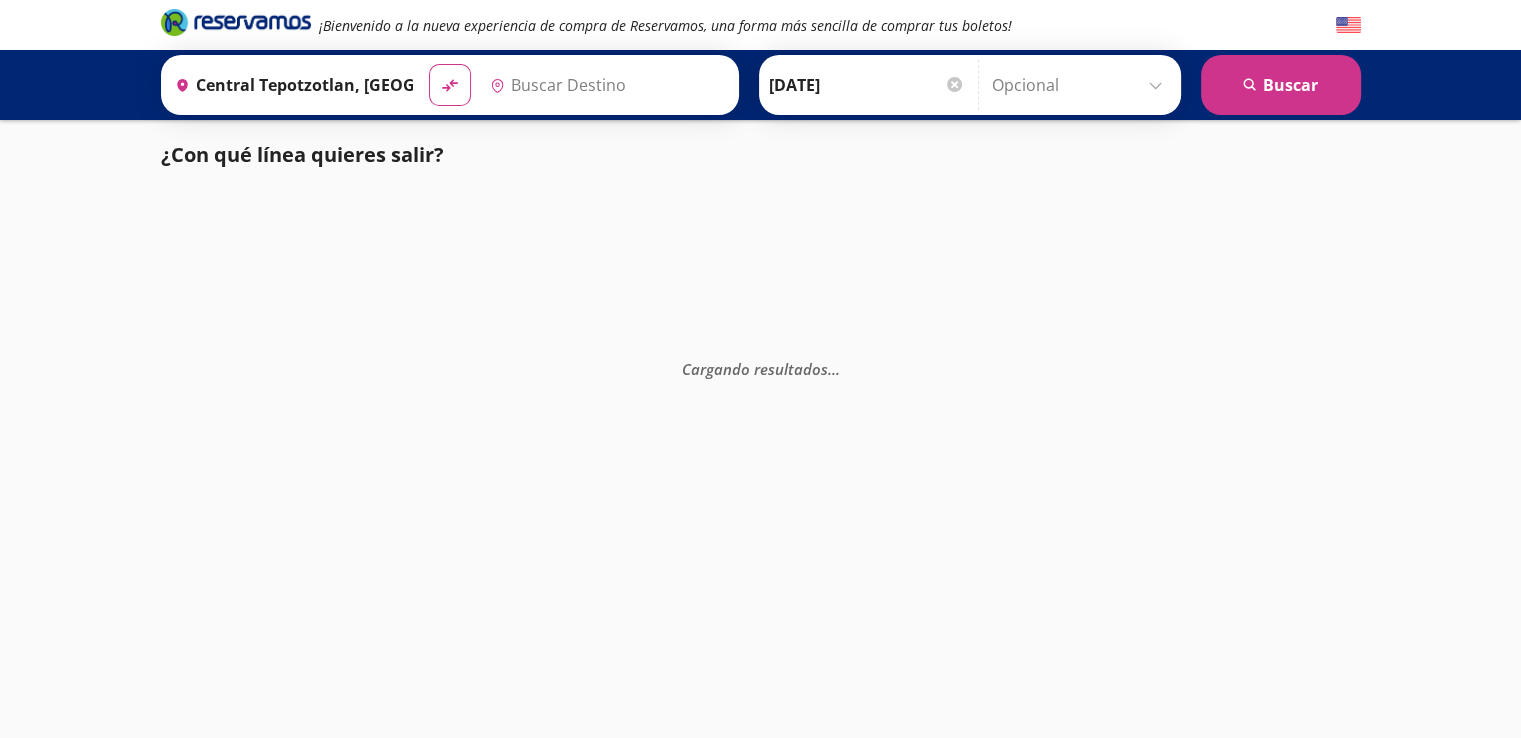 type on "Central de Autobuses, [GEOGRAPHIC_DATA]" 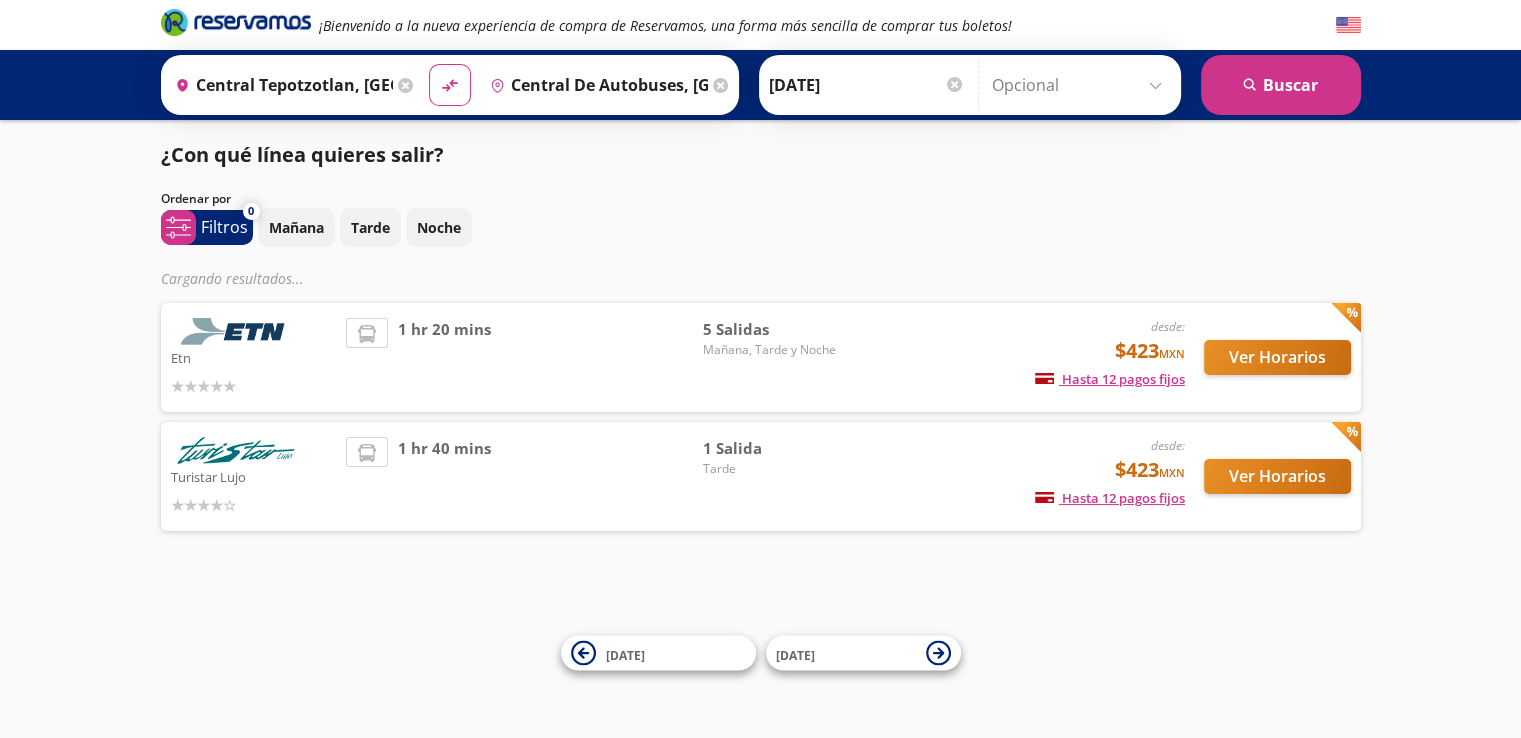 click at bounding box center (1348, 25) 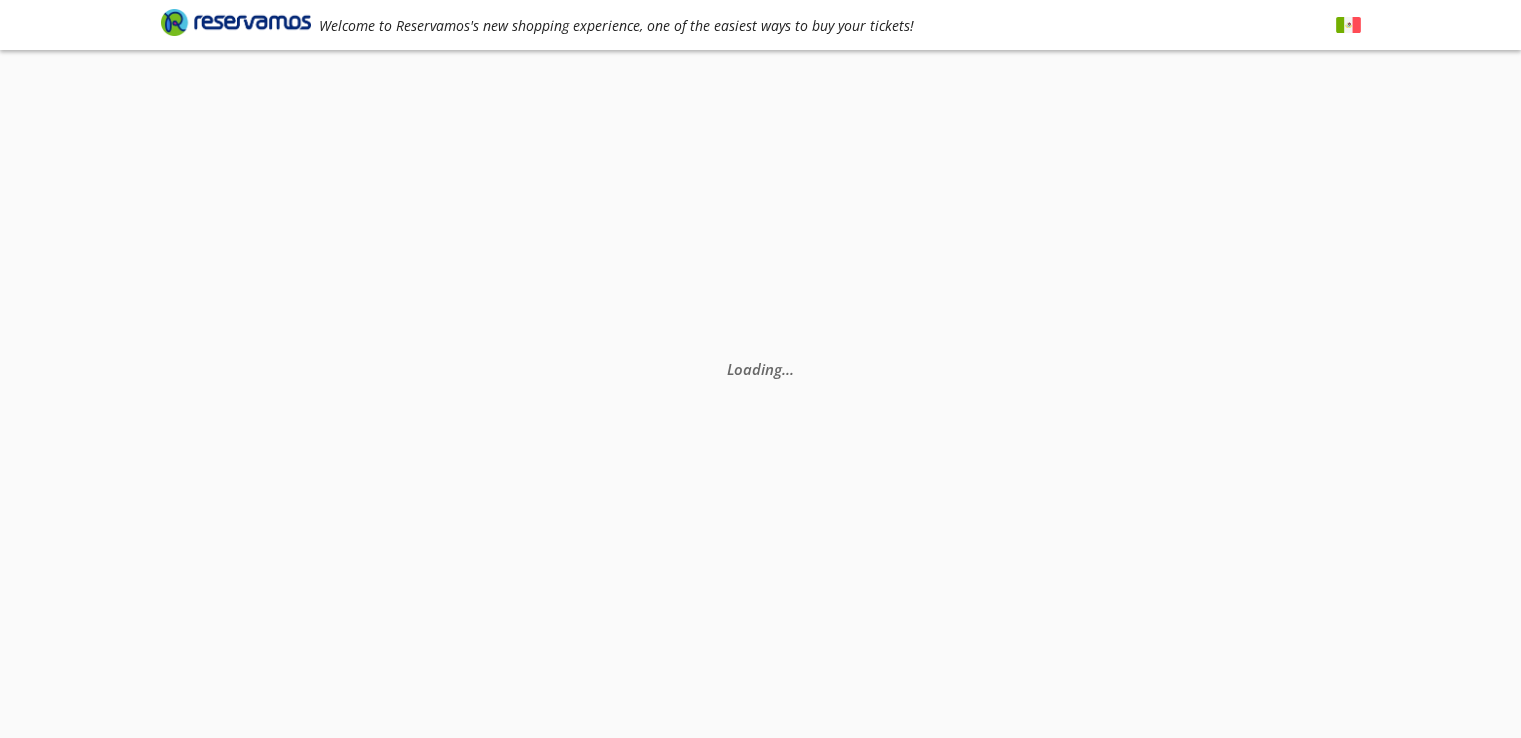 scroll, scrollTop: 0, scrollLeft: 0, axis: both 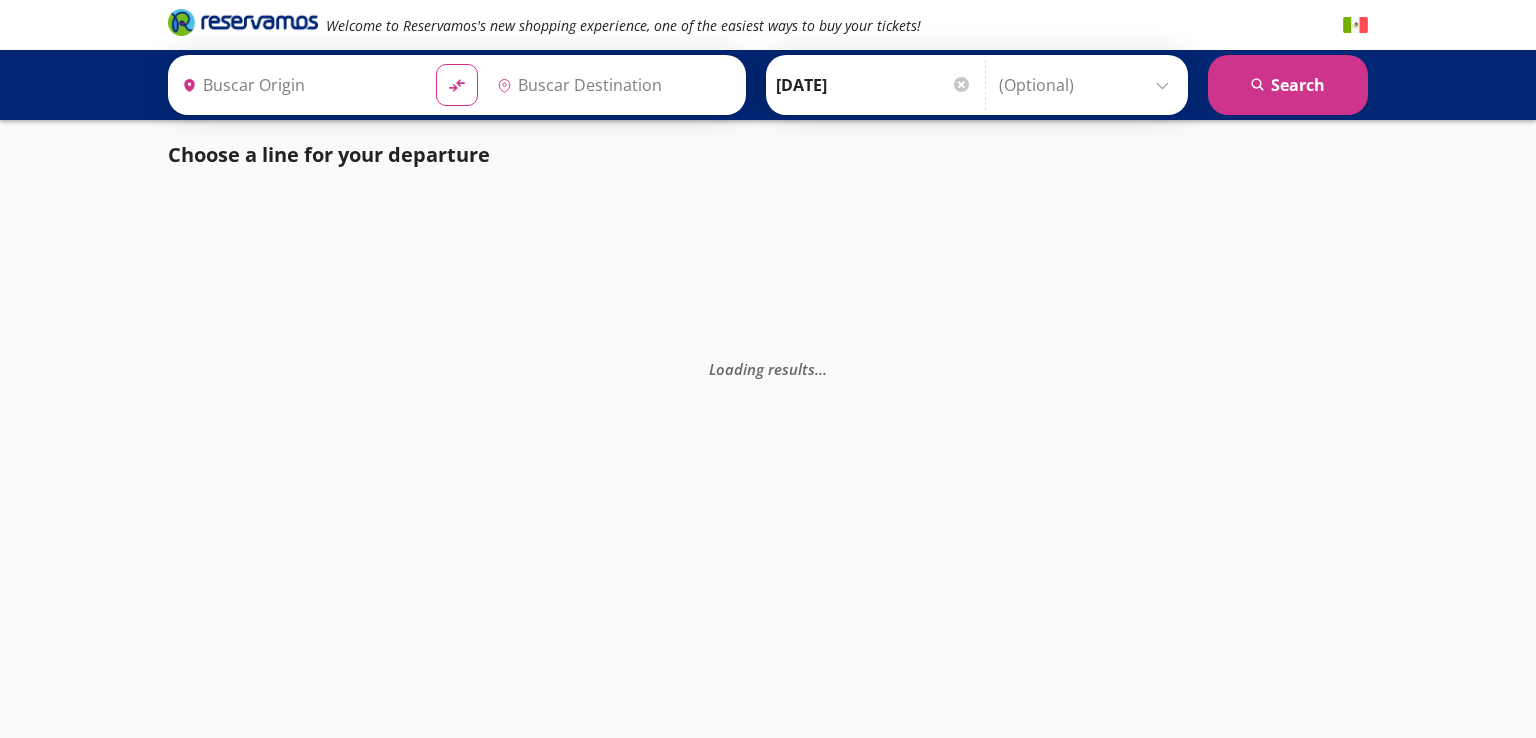 type on "Central Tepotzotlan, [GEOGRAPHIC_DATA]" 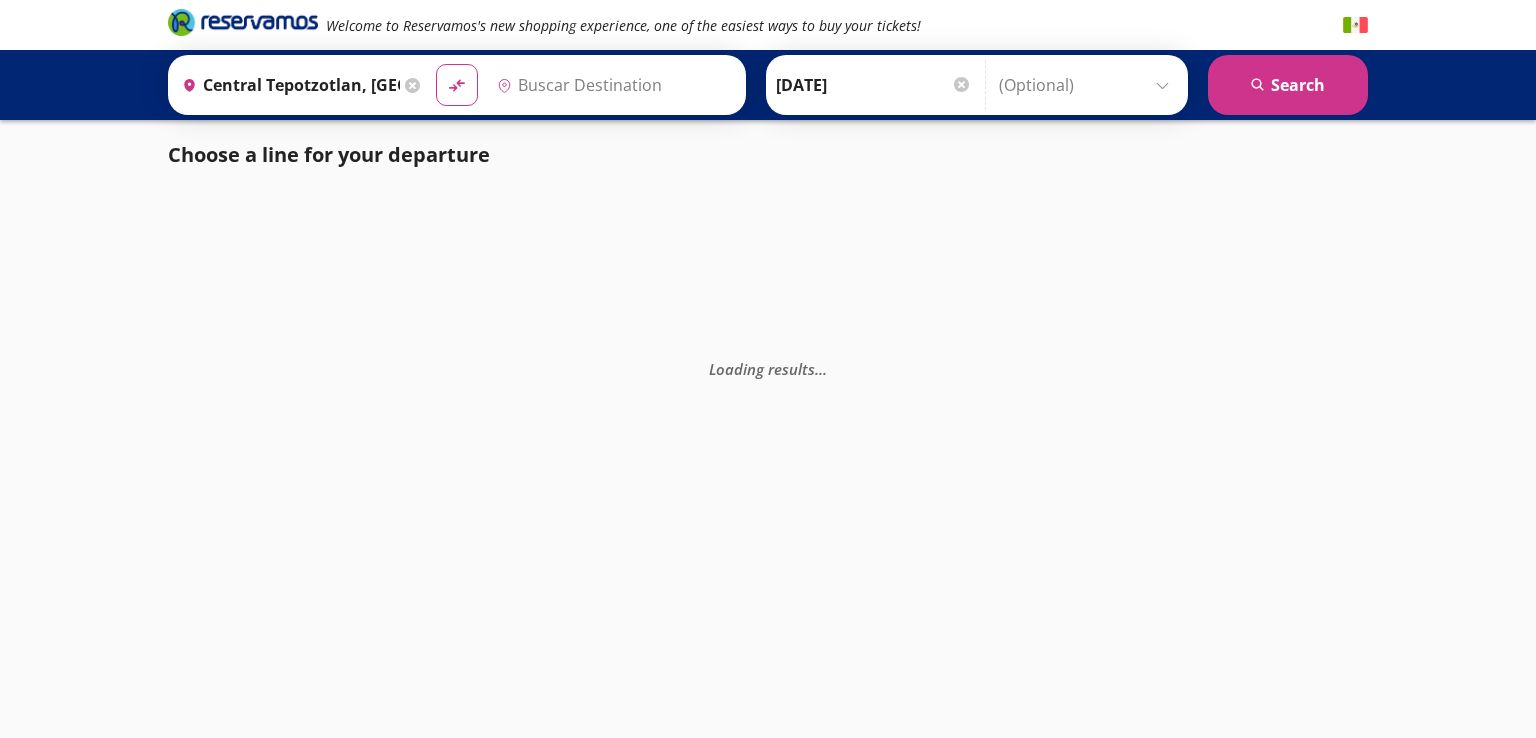 type on "Central de Autobuses, [GEOGRAPHIC_DATA]" 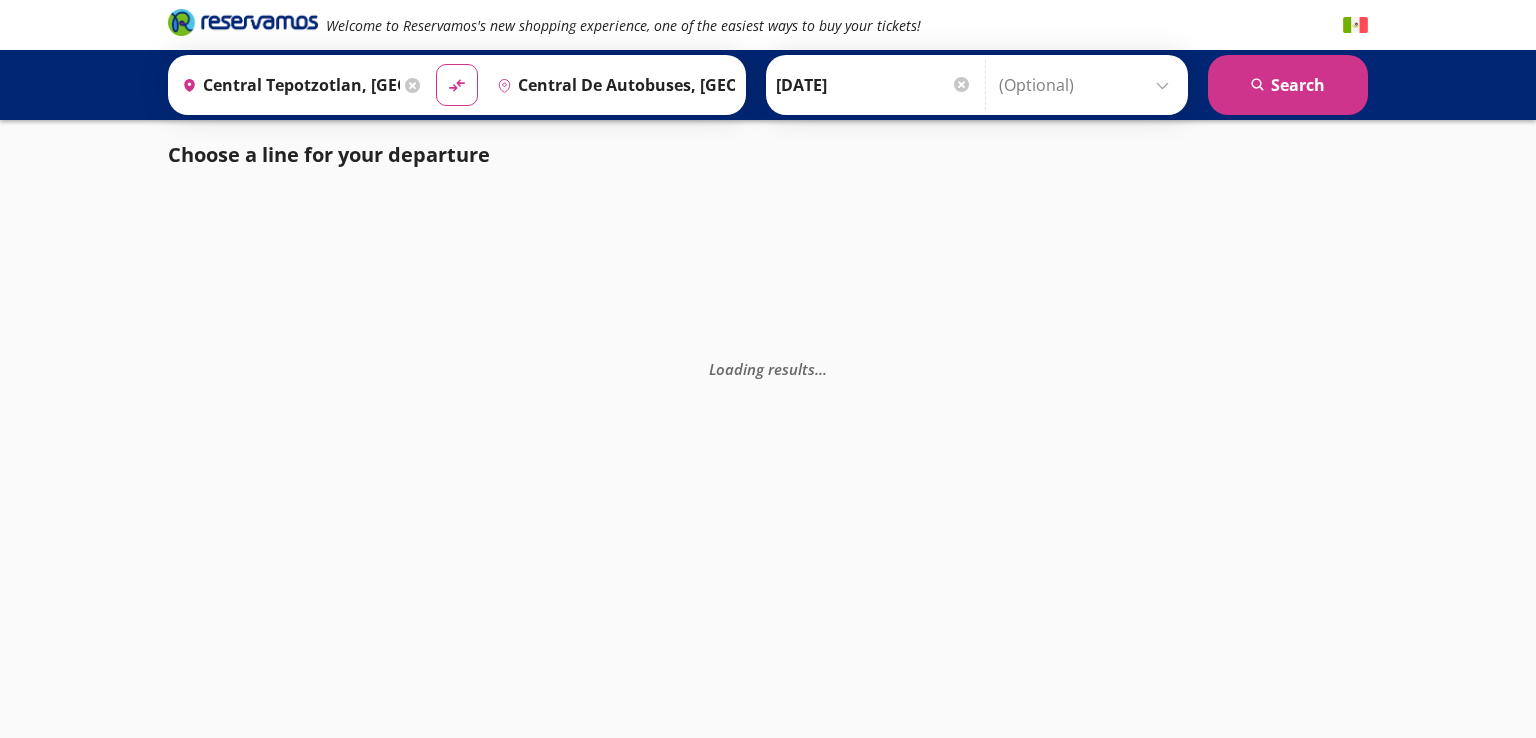 click at bounding box center (1355, 25) 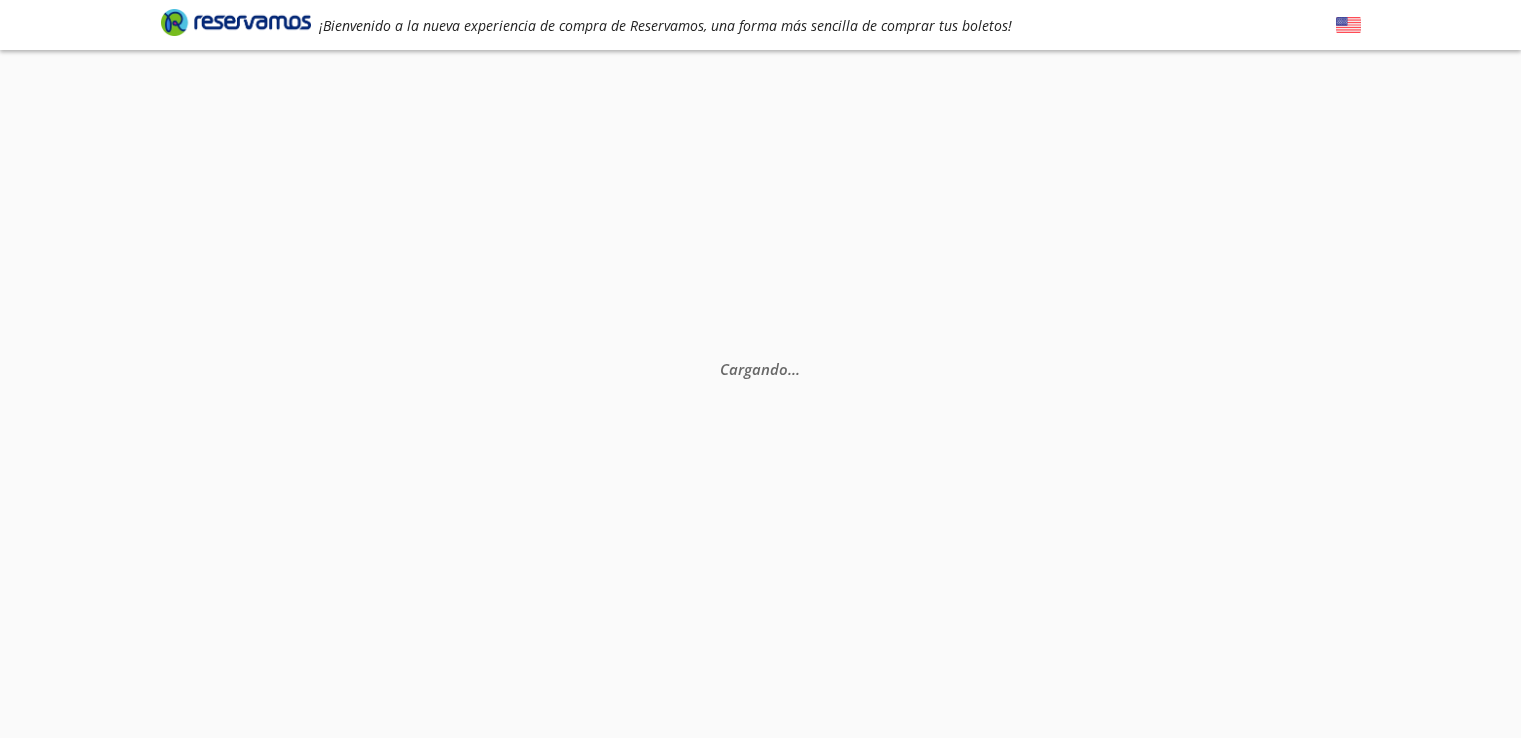 scroll, scrollTop: 0, scrollLeft: 0, axis: both 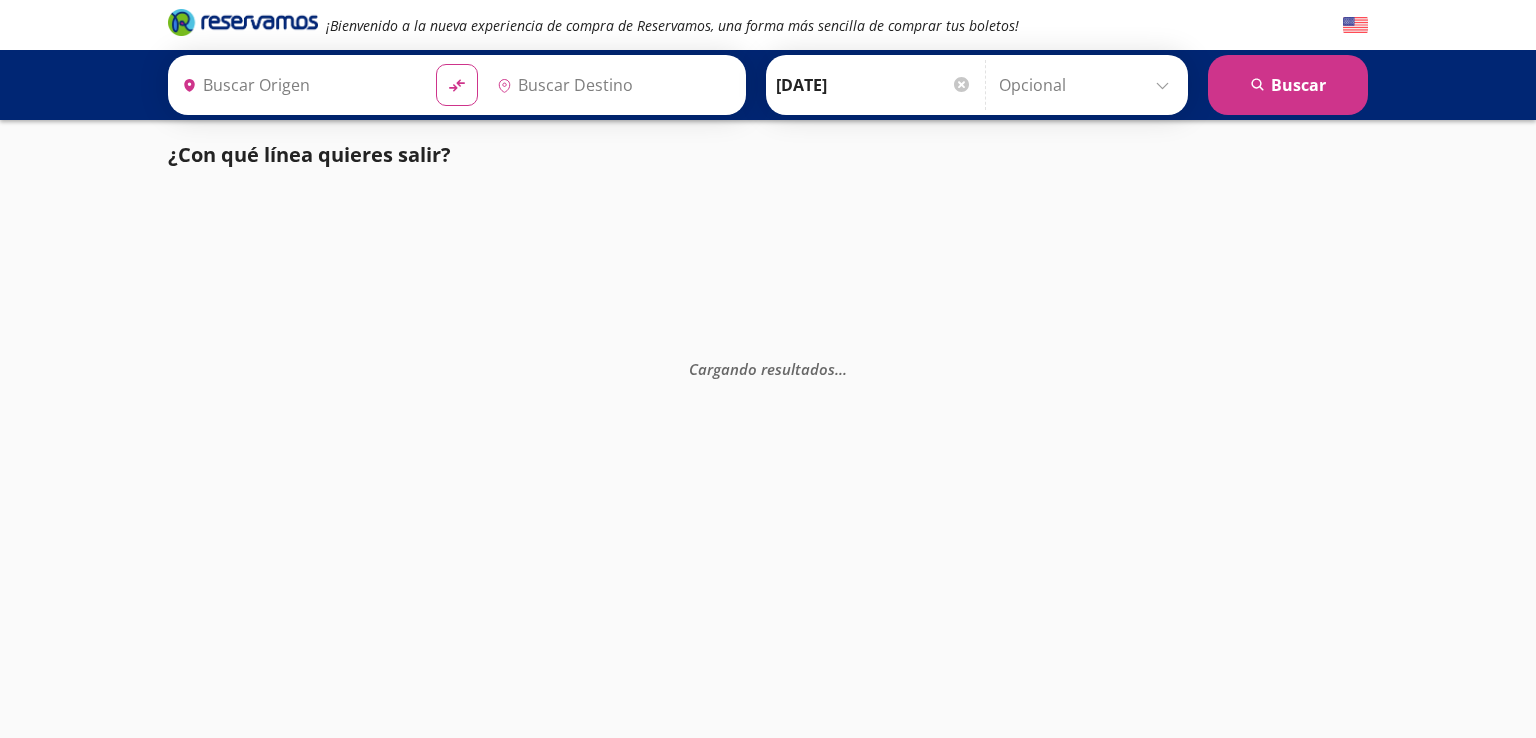 drag, startPoint x: 0, startPoint y: 0, endPoint x: 1524, endPoint y: 46, distance: 1524.6941 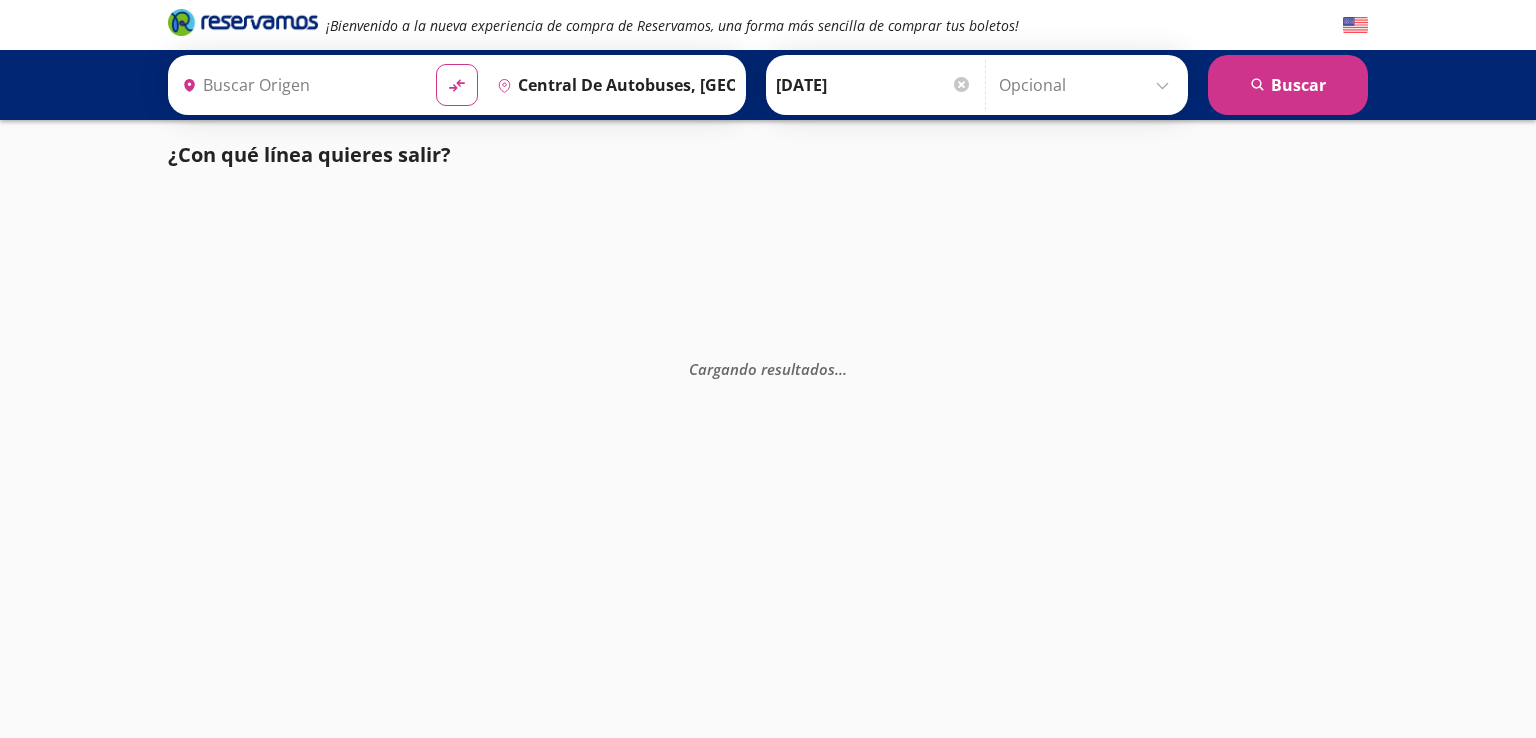 type on "Central Tepotzotlan, [GEOGRAPHIC_DATA]" 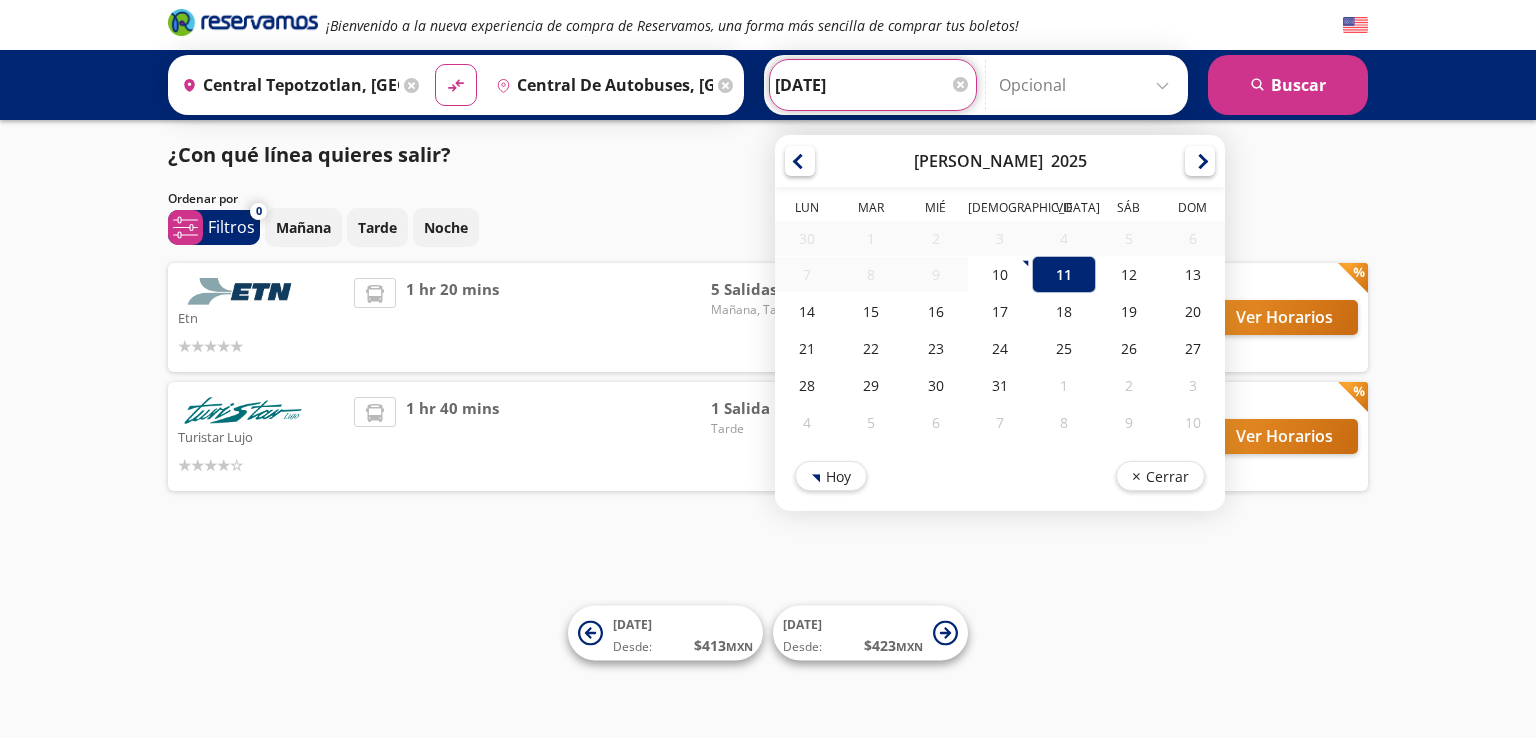 click on "[DATE]" at bounding box center [873, 85] 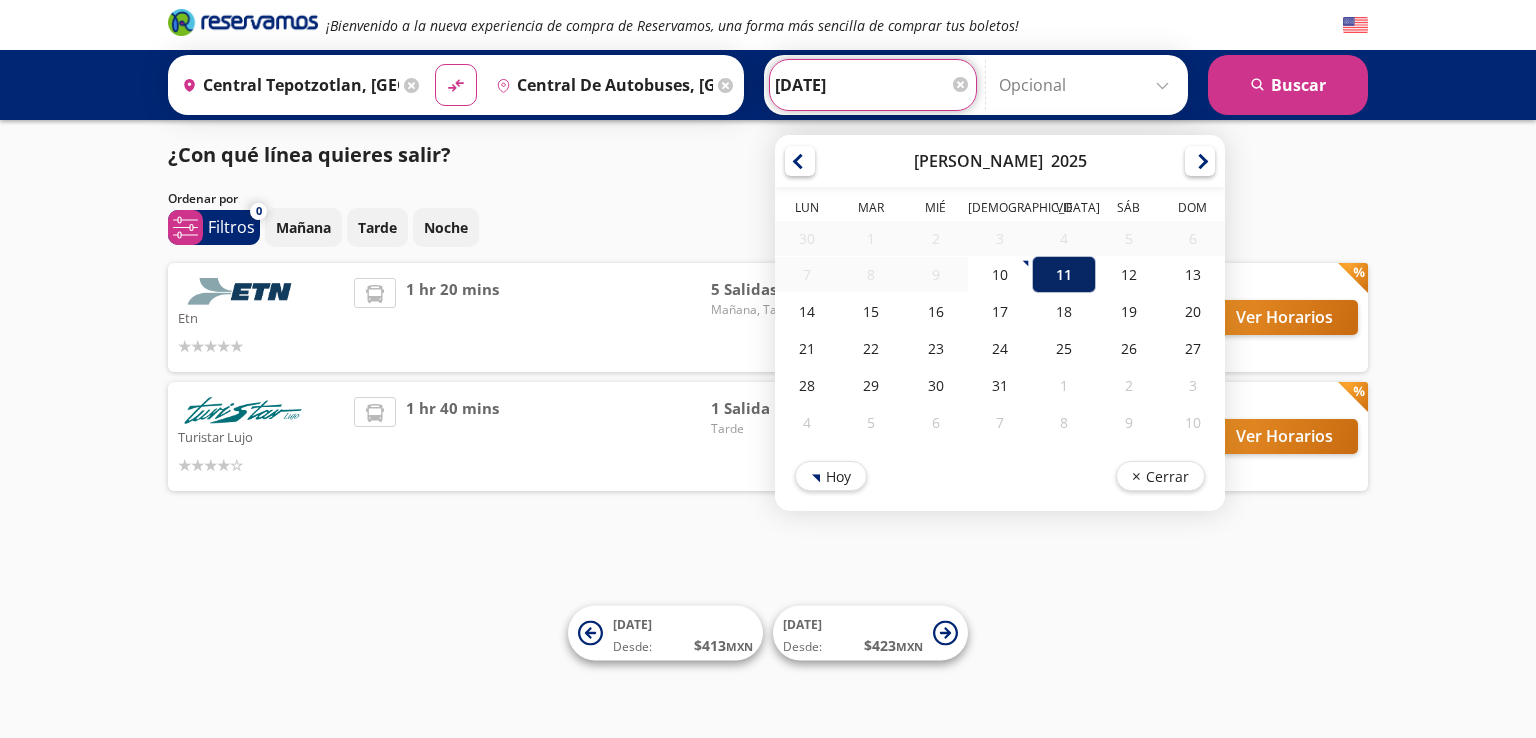 click on "11" at bounding box center (1064, 274) 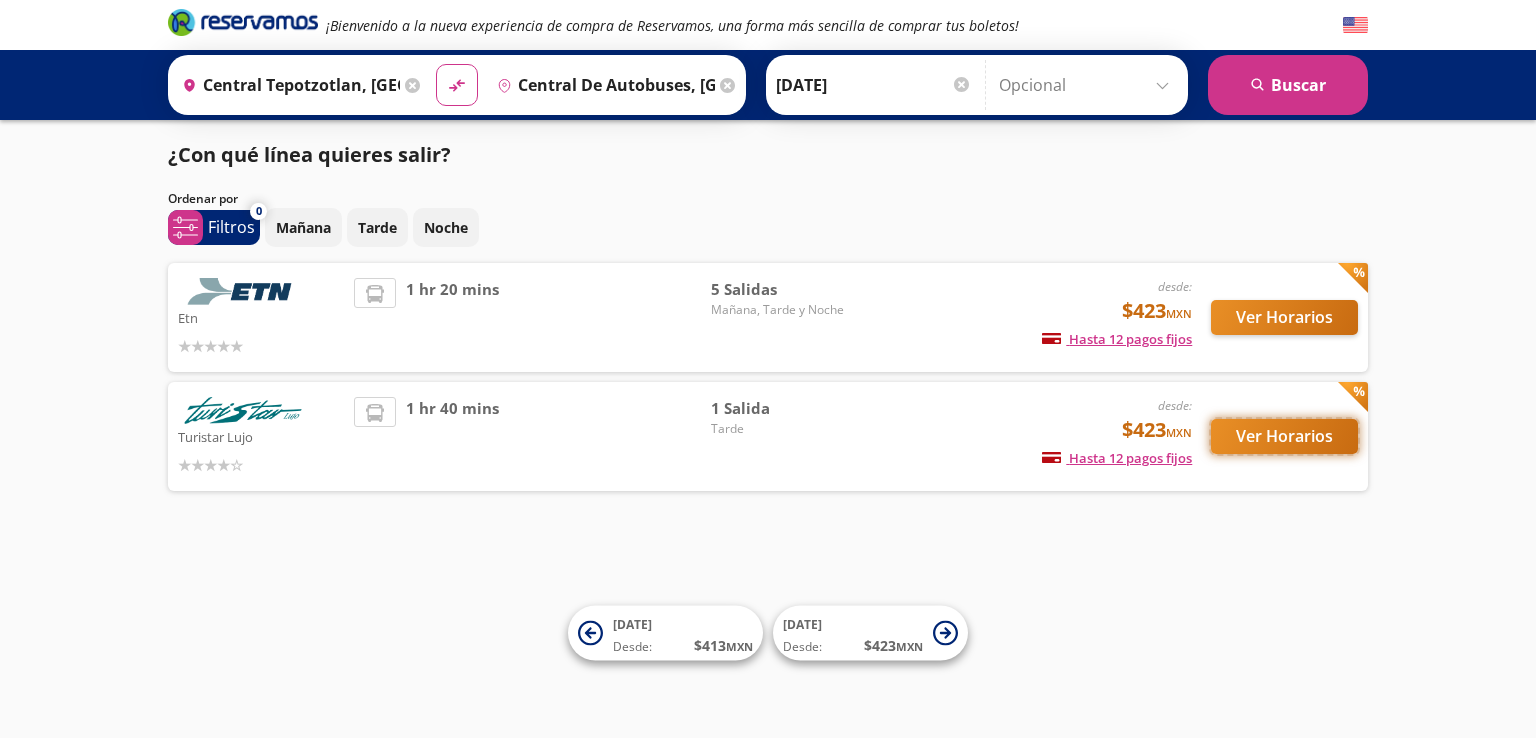 click on "Ver Horarios" at bounding box center (1284, 436) 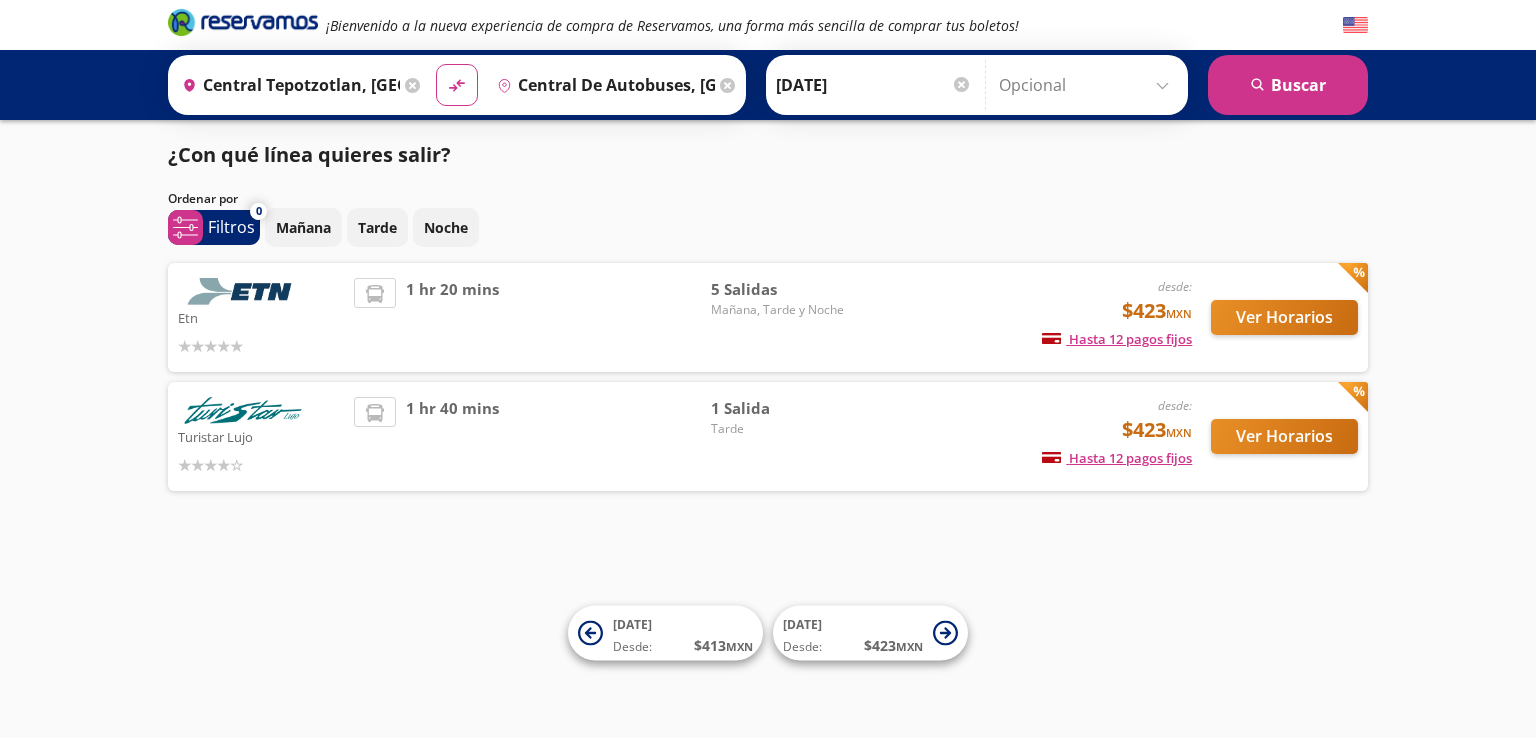 click at bounding box center [243, 291] 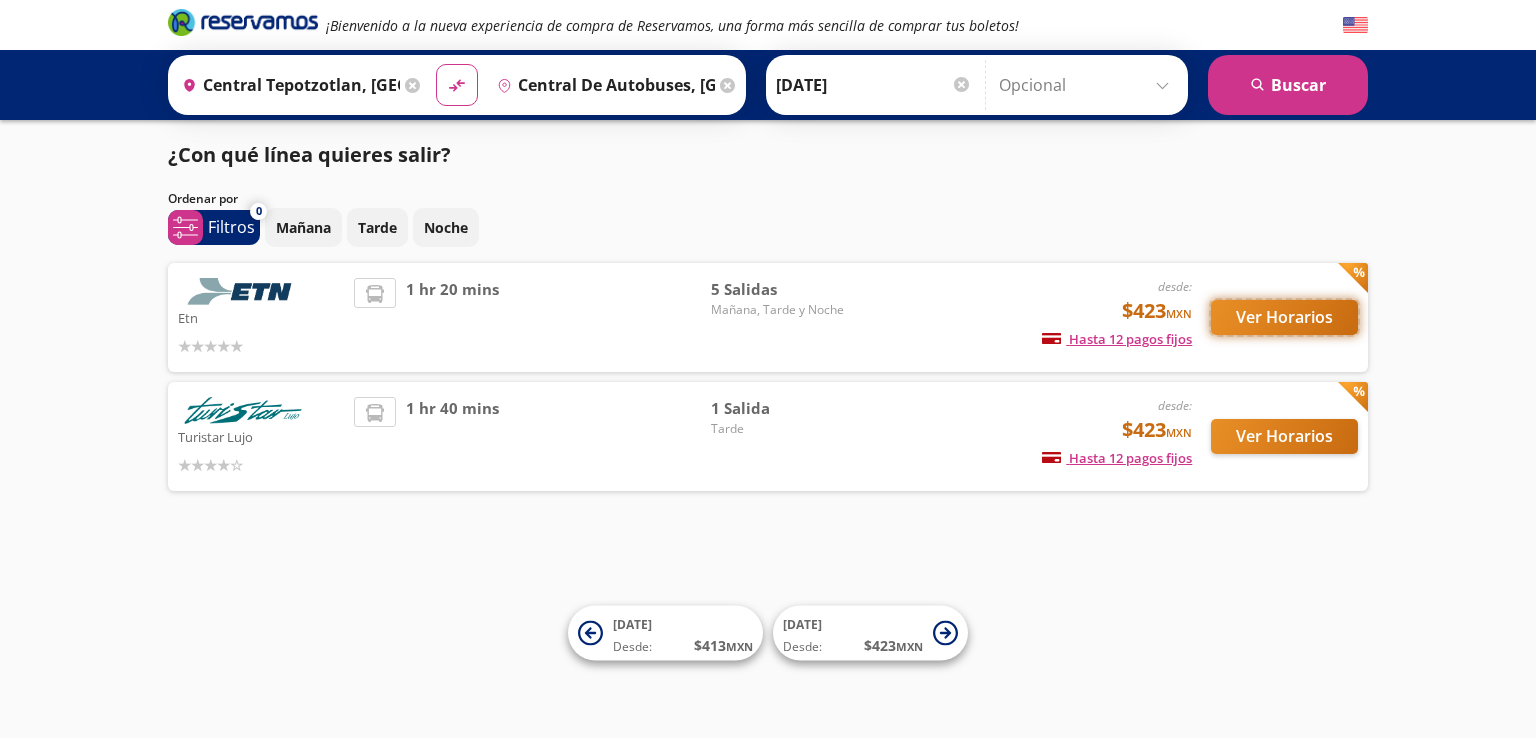 click on "Ver Horarios" at bounding box center (1284, 317) 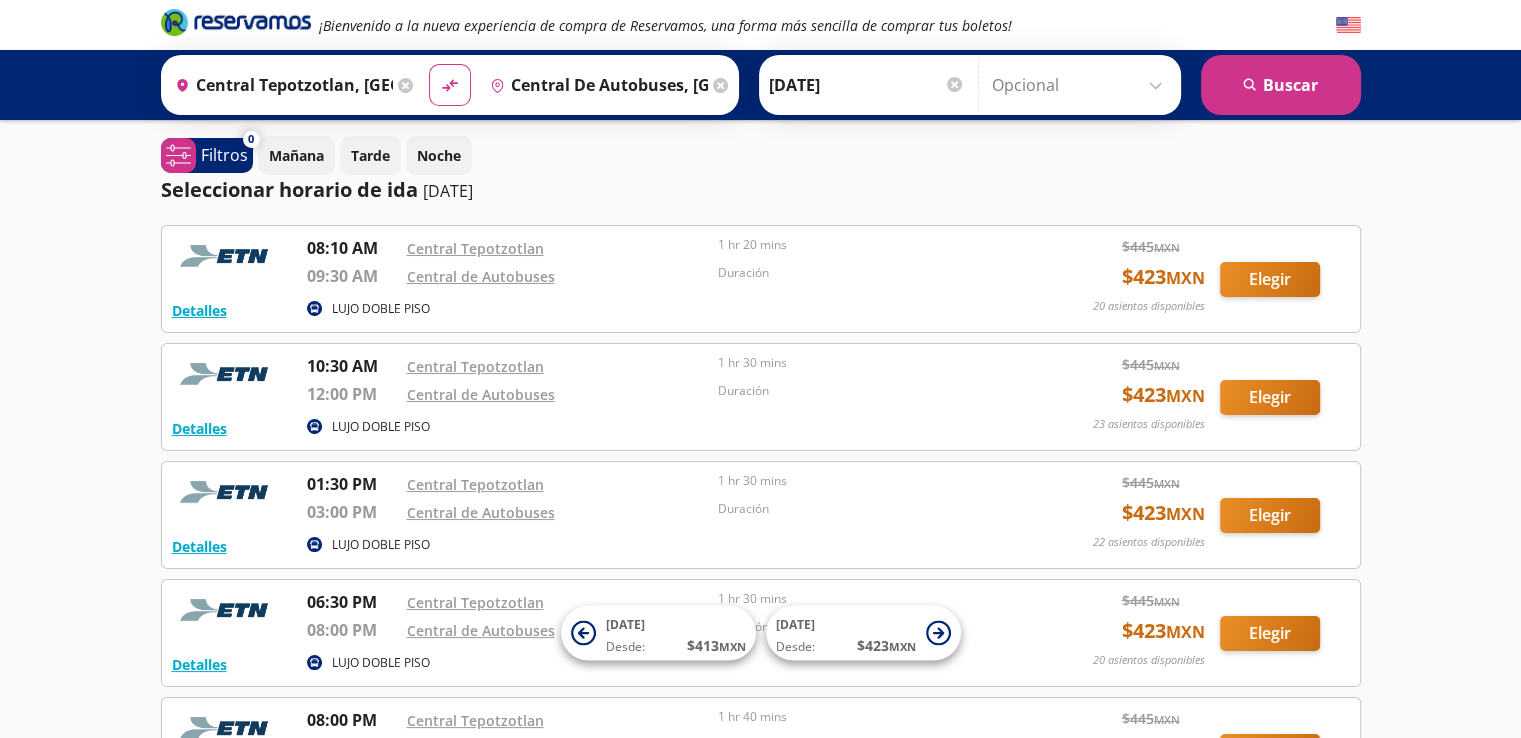 scroll, scrollTop: 0, scrollLeft: 0, axis: both 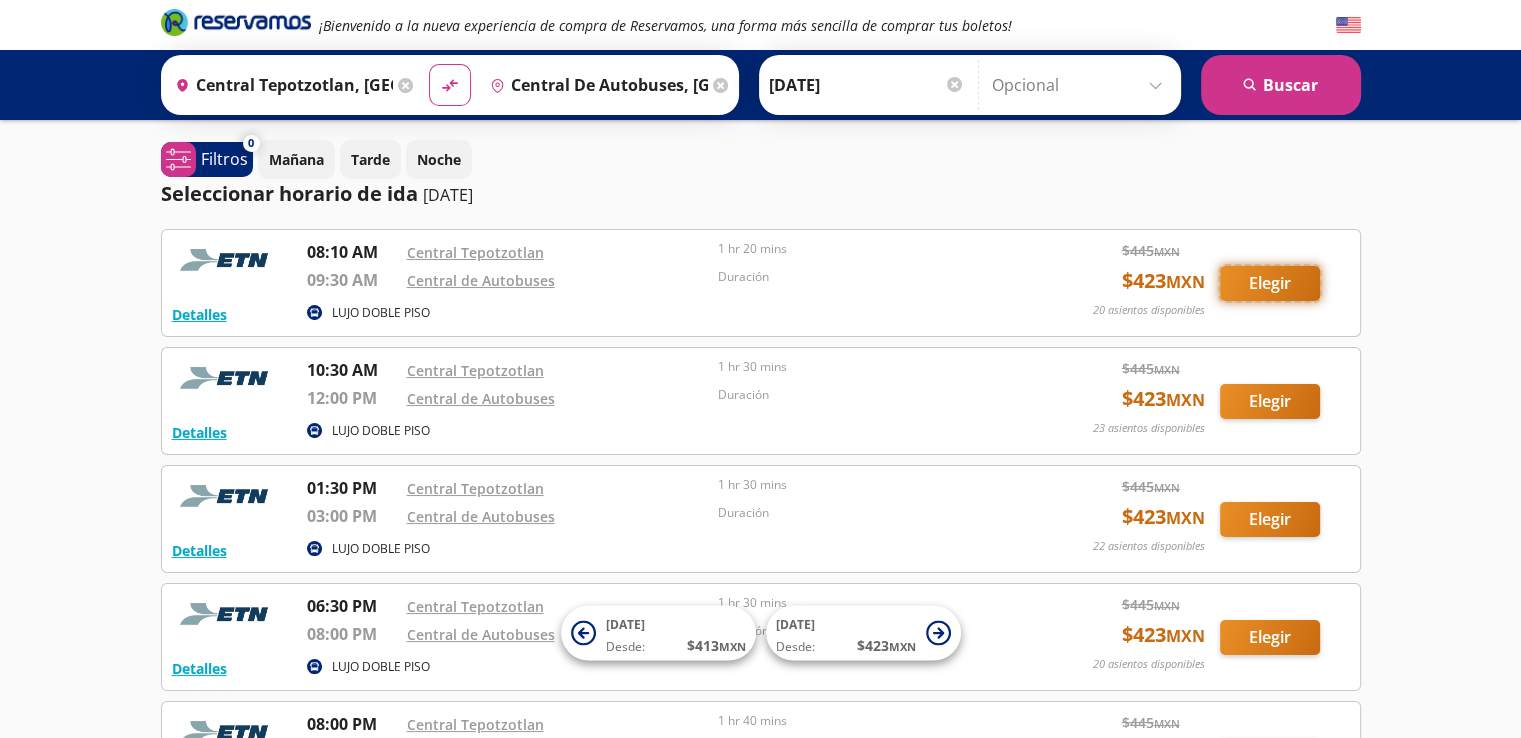 click on "Elegir" at bounding box center [1270, 283] 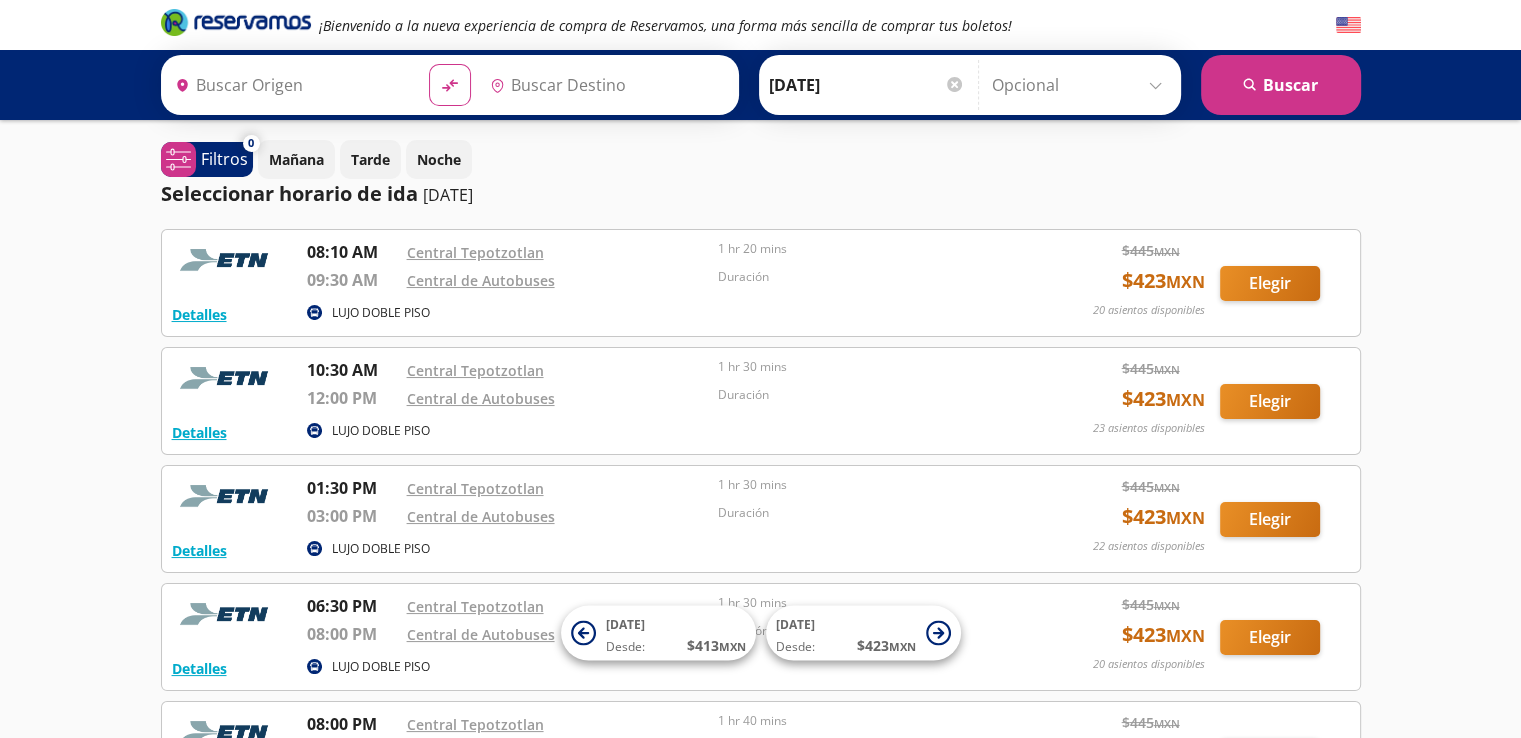 type on "Central Tepotzotlan, [GEOGRAPHIC_DATA]" 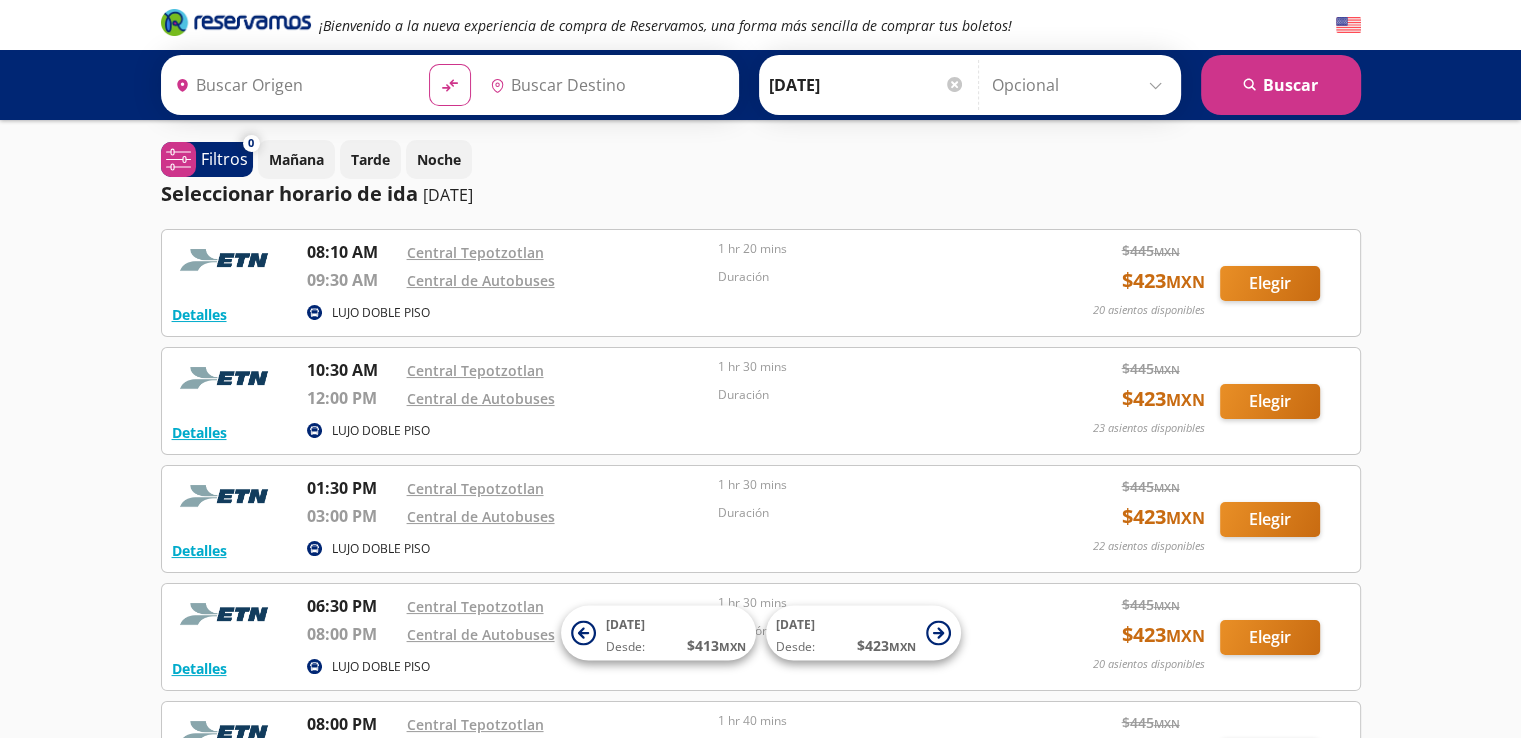 type on "Central de Autobuses, [GEOGRAPHIC_DATA]" 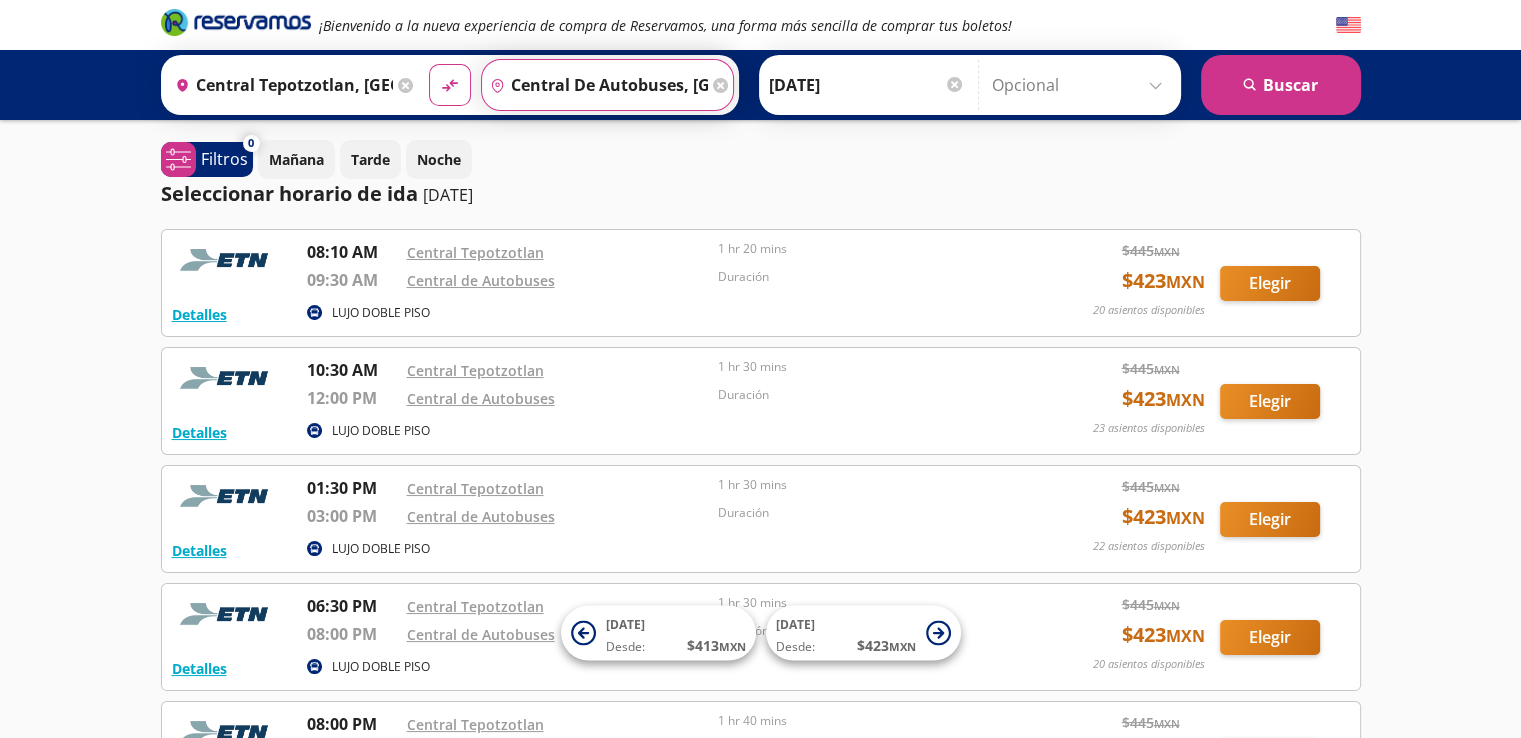 click on "Central de Autobuses, [GEOGRAPHIC_DATA]" at bounding box center [595, 85] 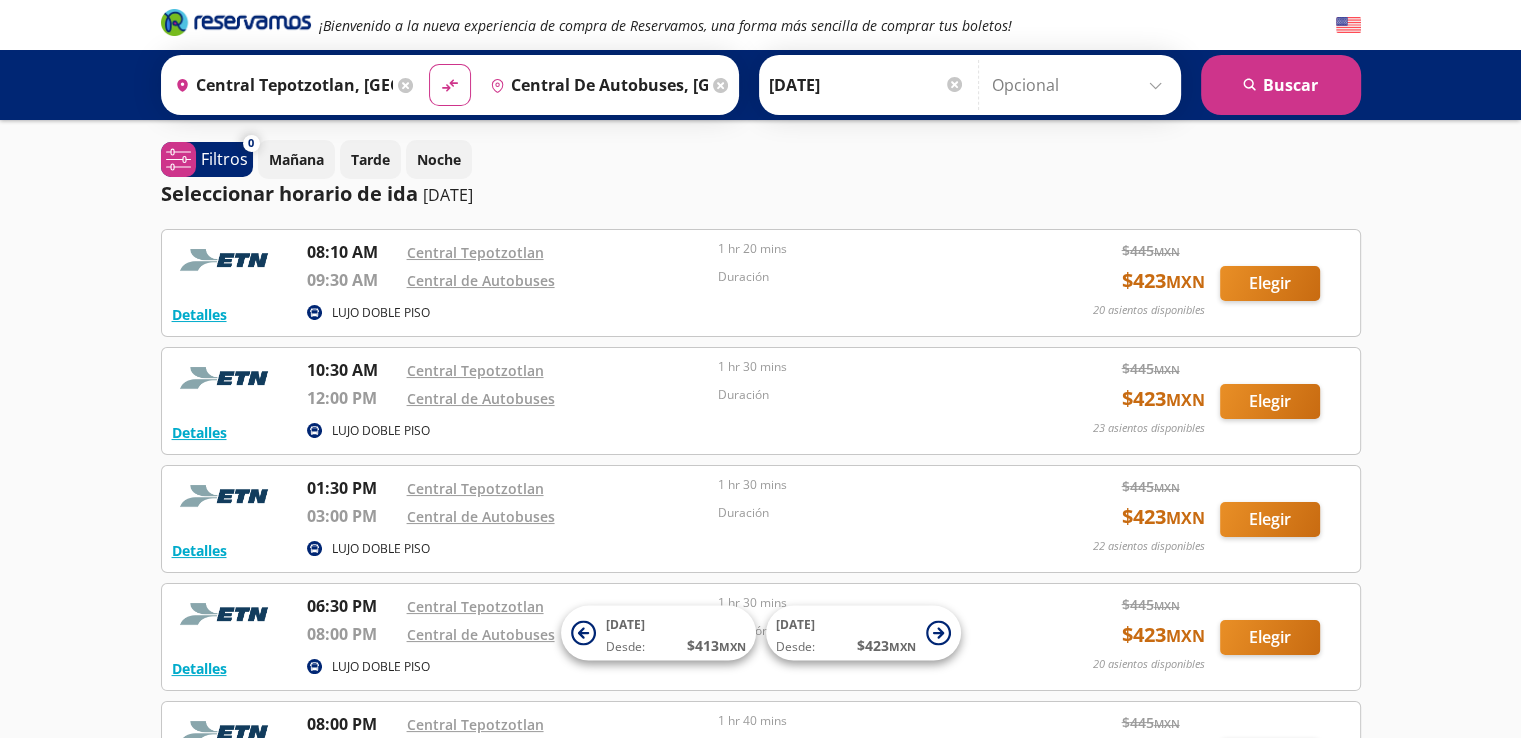 click on "¡Bienvenido a la nueva experiencia de compra de Reservamos, una forma más sencilla de comprar tus boletos! Origen
heroicons:map-pin-20-solid
Central Tepotzotlan, México
Destino
pin-outline
Central de Autobuses, Querétaro
material-symbols:compare-arrows-rounded
Ida" at bounding box center [760, 498] 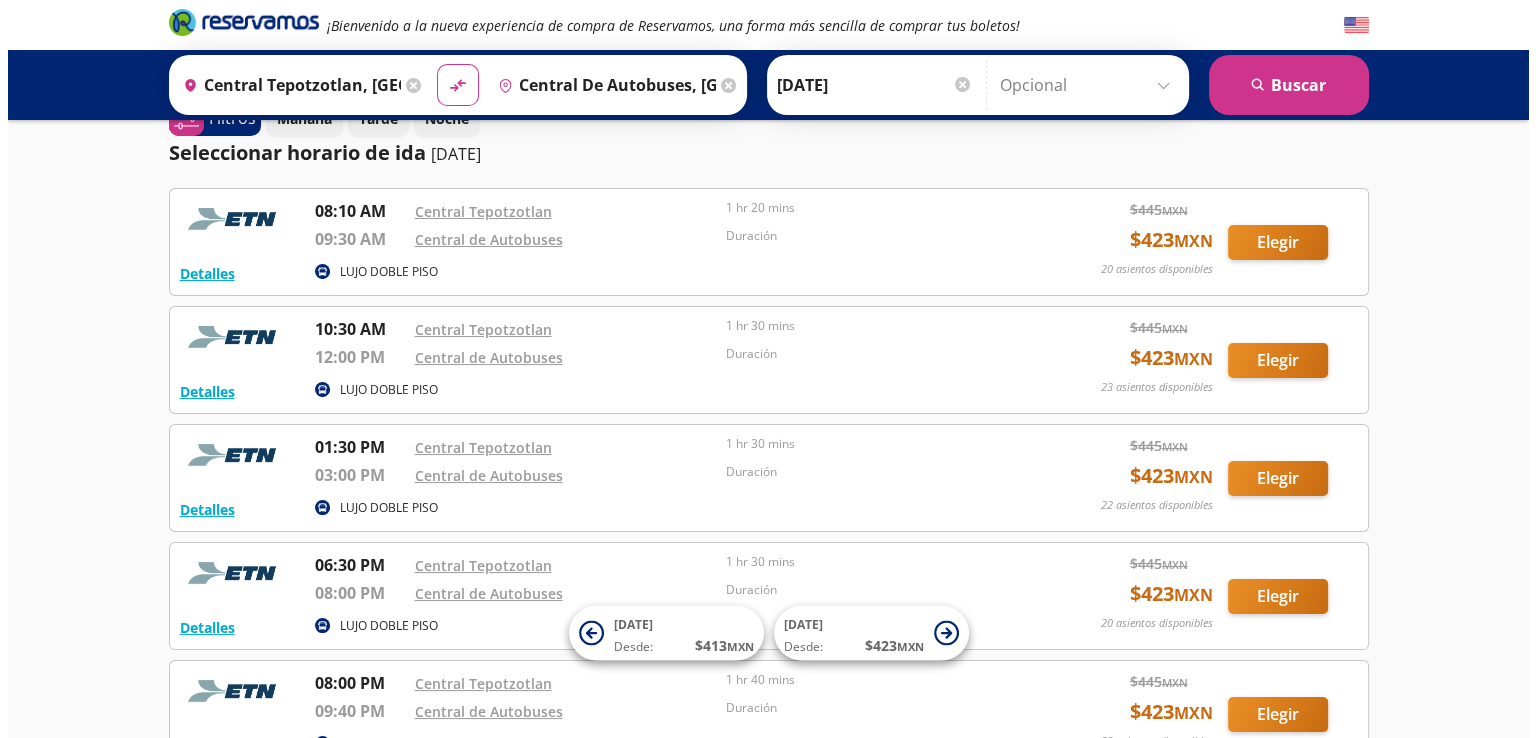 scroll, scrollTop: 0, scrollLeft: 0, axis: both 